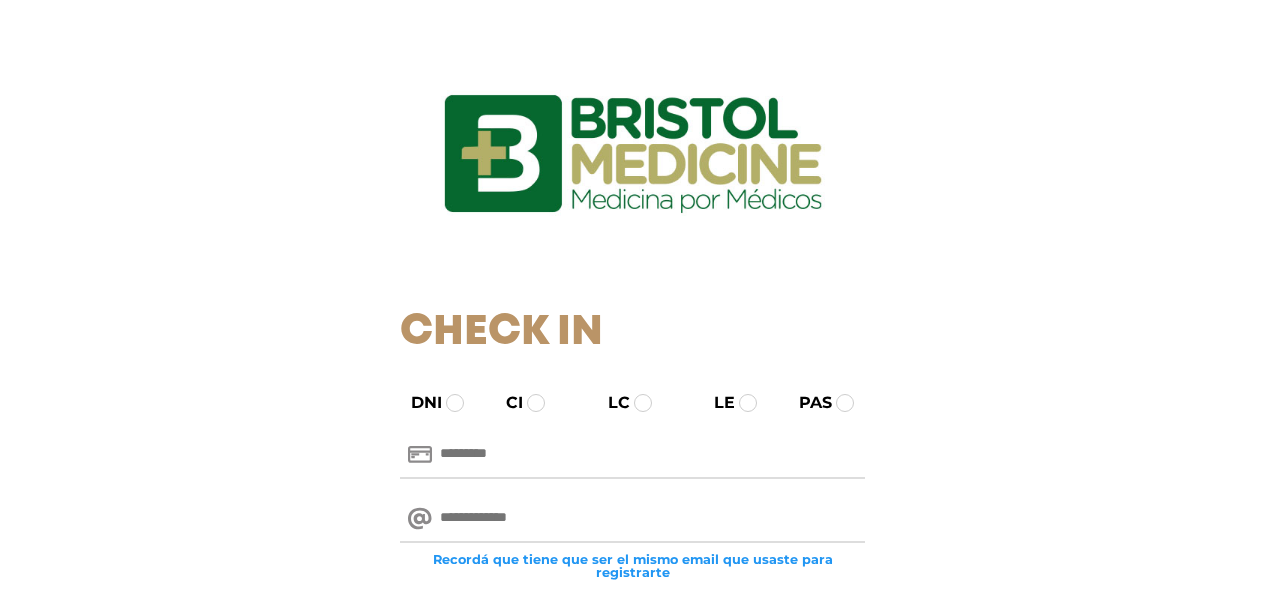 scroll, scrollTop: 0, scrollLeft: 0, axis: both 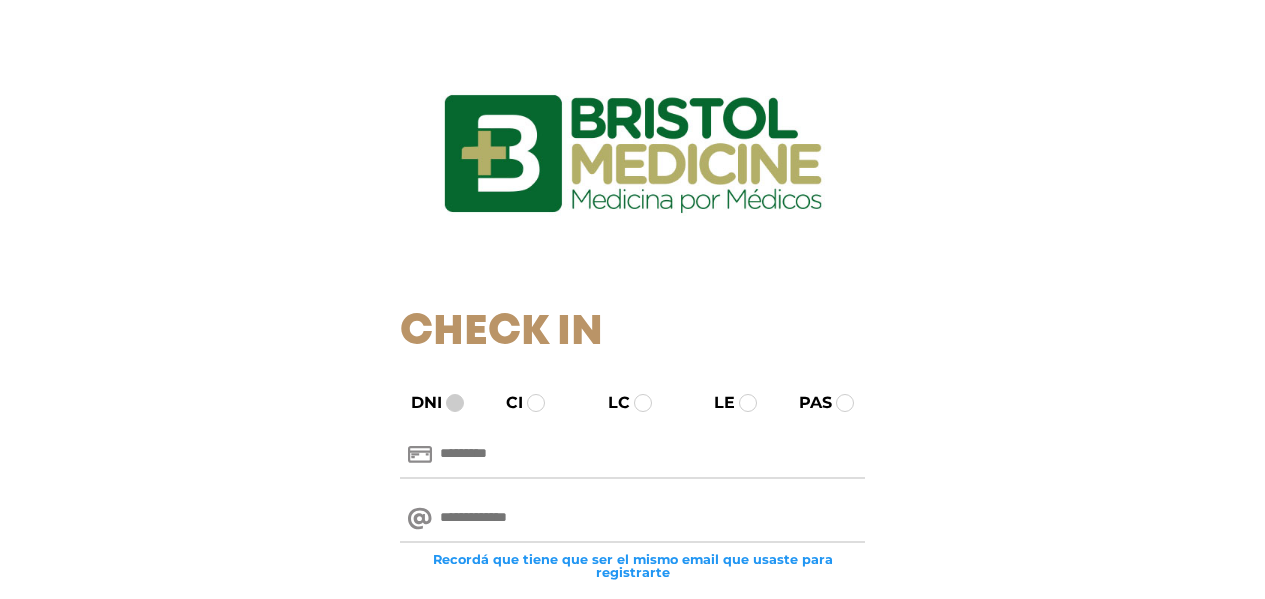click at bounding box center (455, 403) 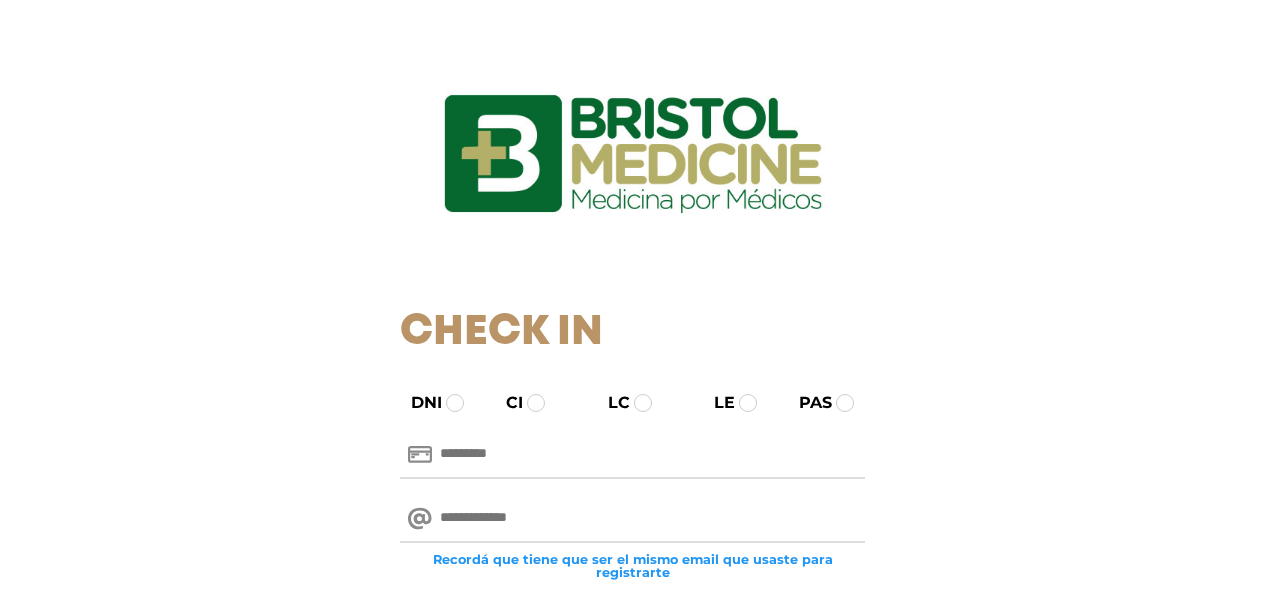 click at bounding box center [632, 455] 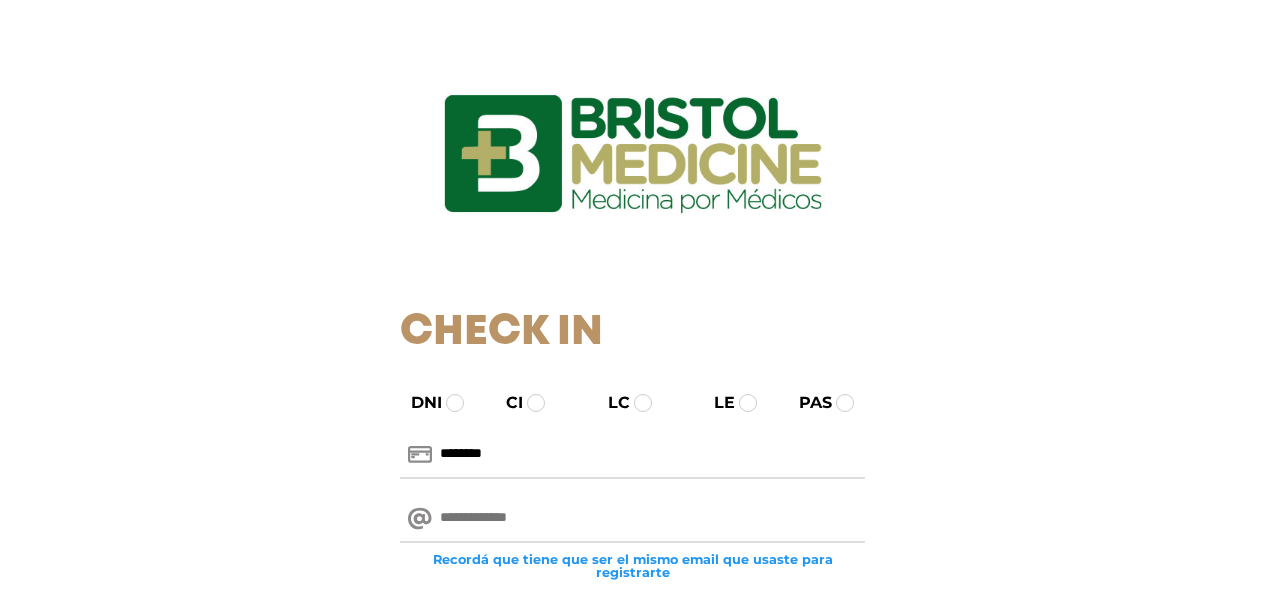 click at bounding box center (632, 519) 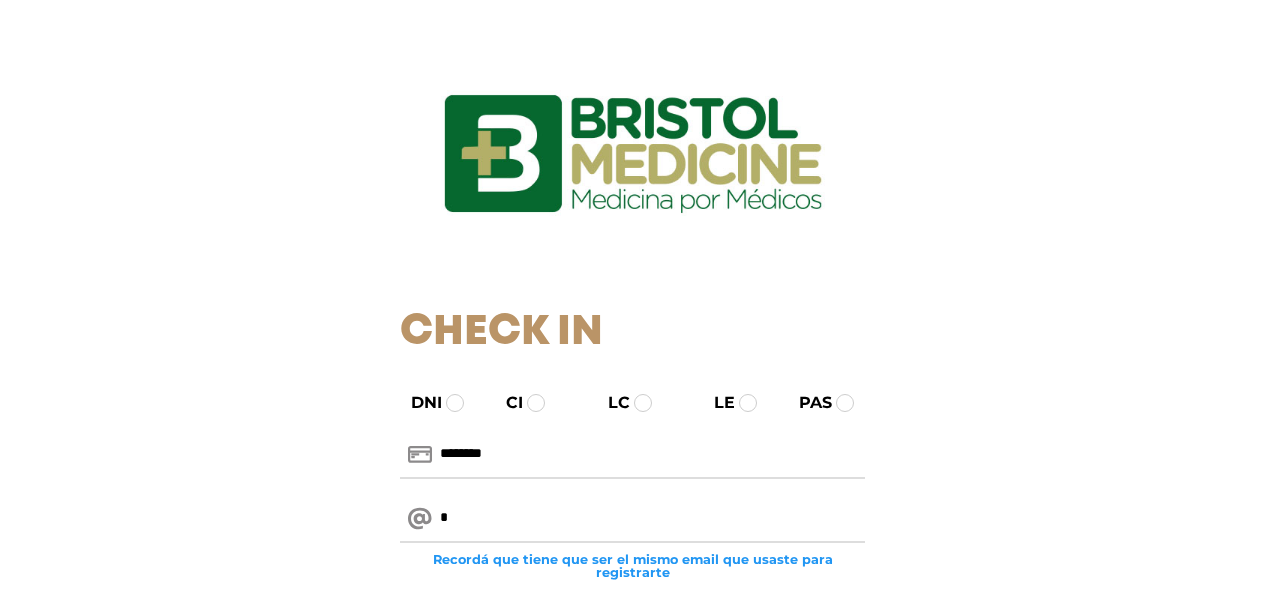 type on "**********" 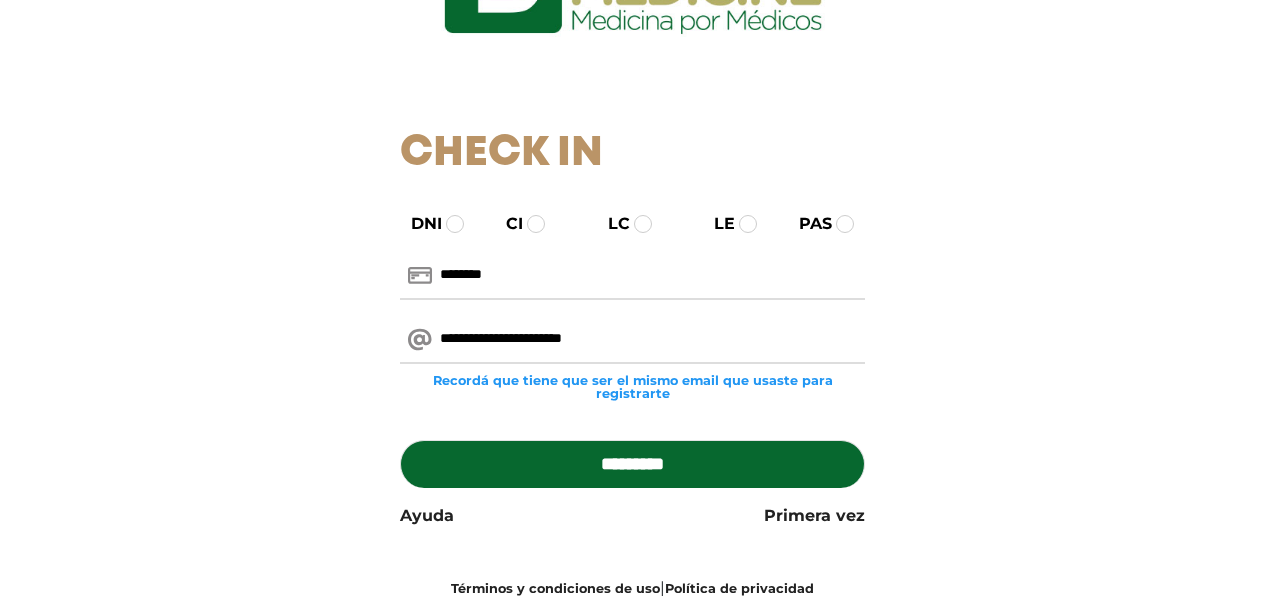 scroll, scrollTop: 200, scrollLeft: 0, axis: vertical 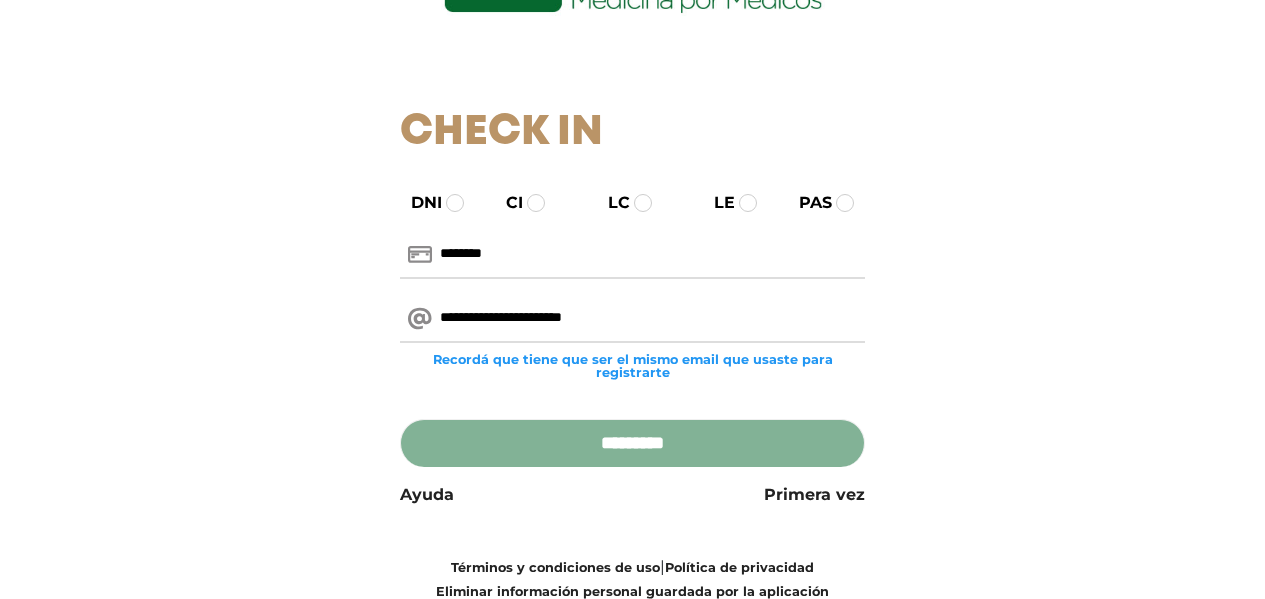 click on "*********" at bounding box center (632, 443) 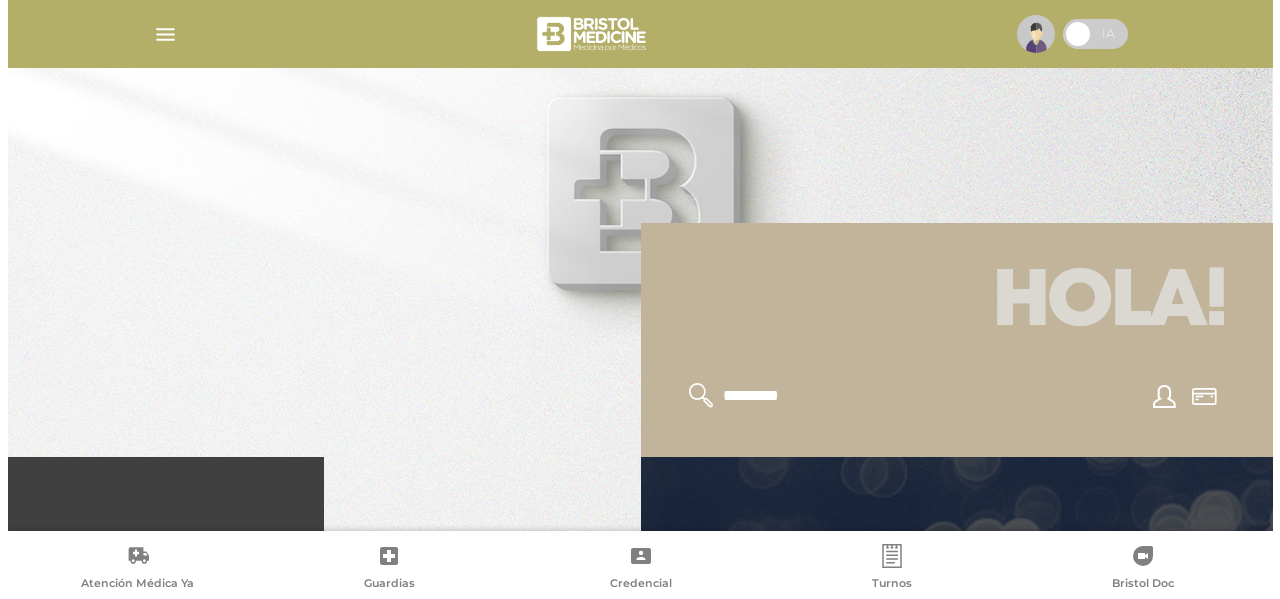 scroll, scrollTop: 200, scrollLeft: 0, axis: vertical 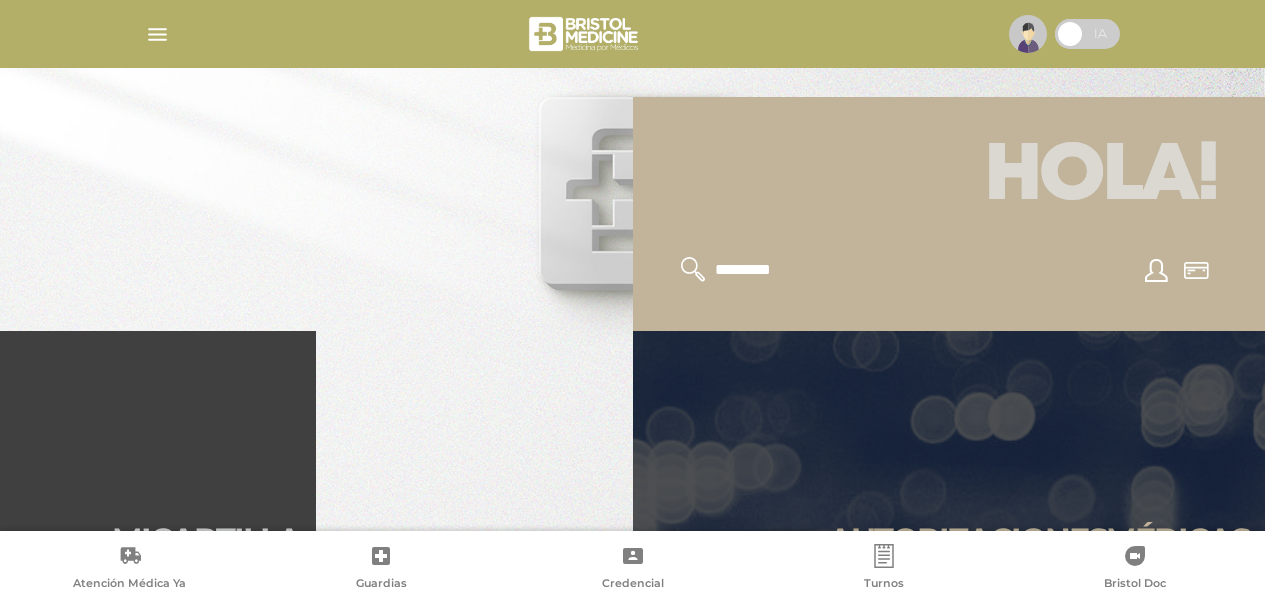 click at bounding box center [633, 34] 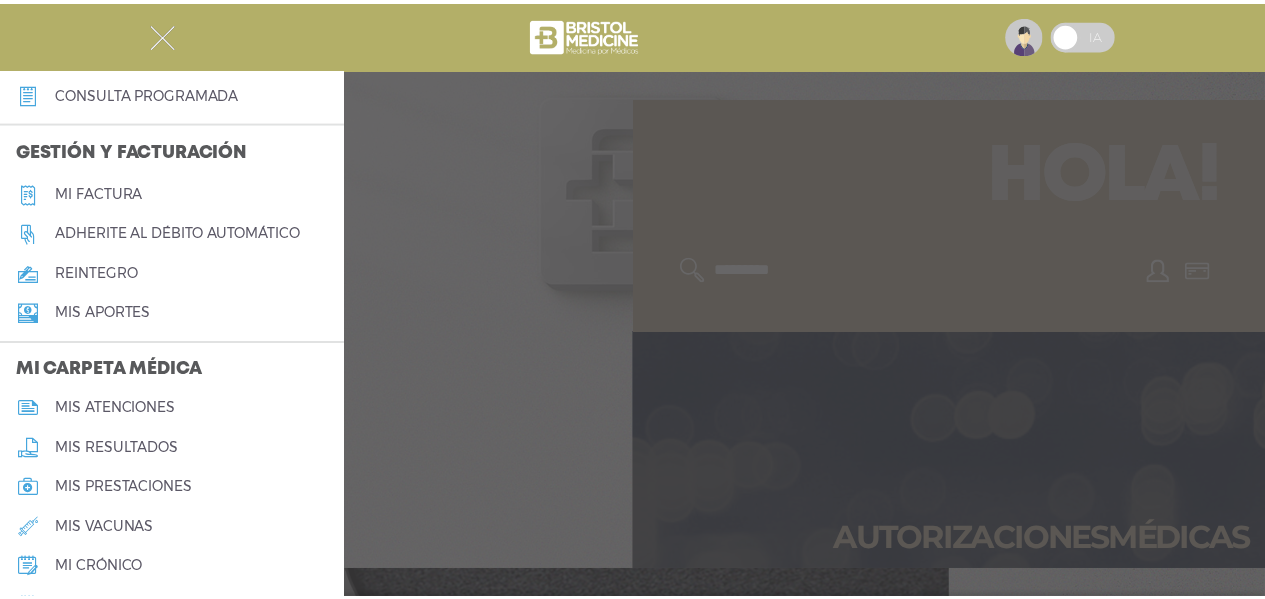 scroll, scrollTop: 800, scrollLeft: 0, axis: vertical 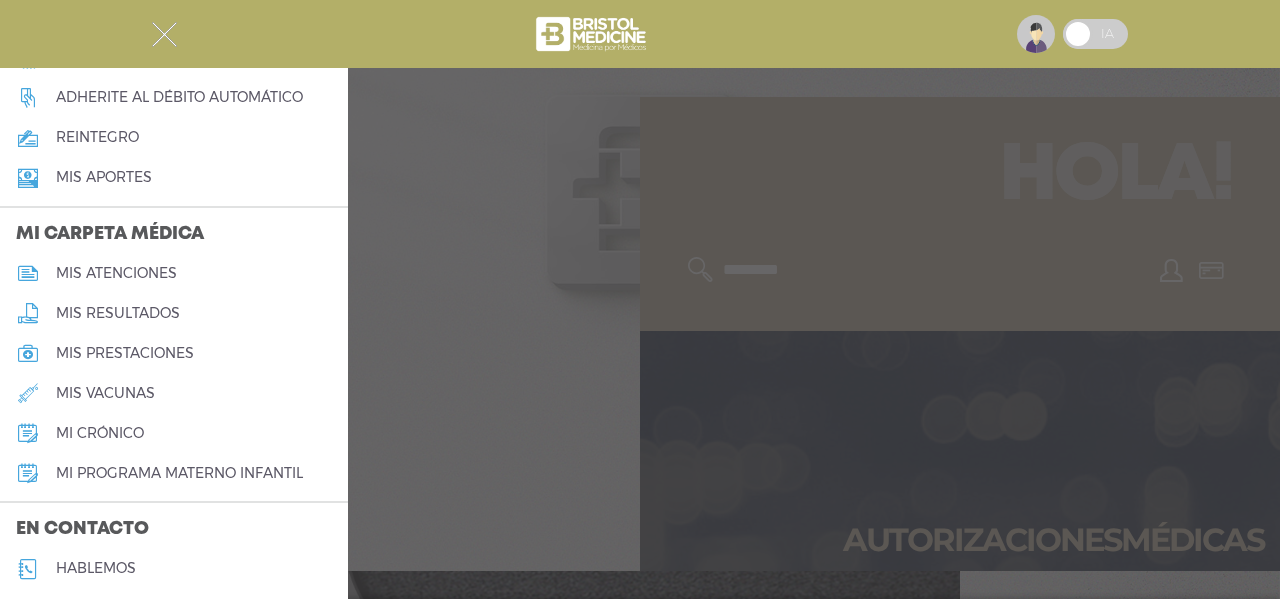 click on "mi crónico" at bounding box center [100, 433] 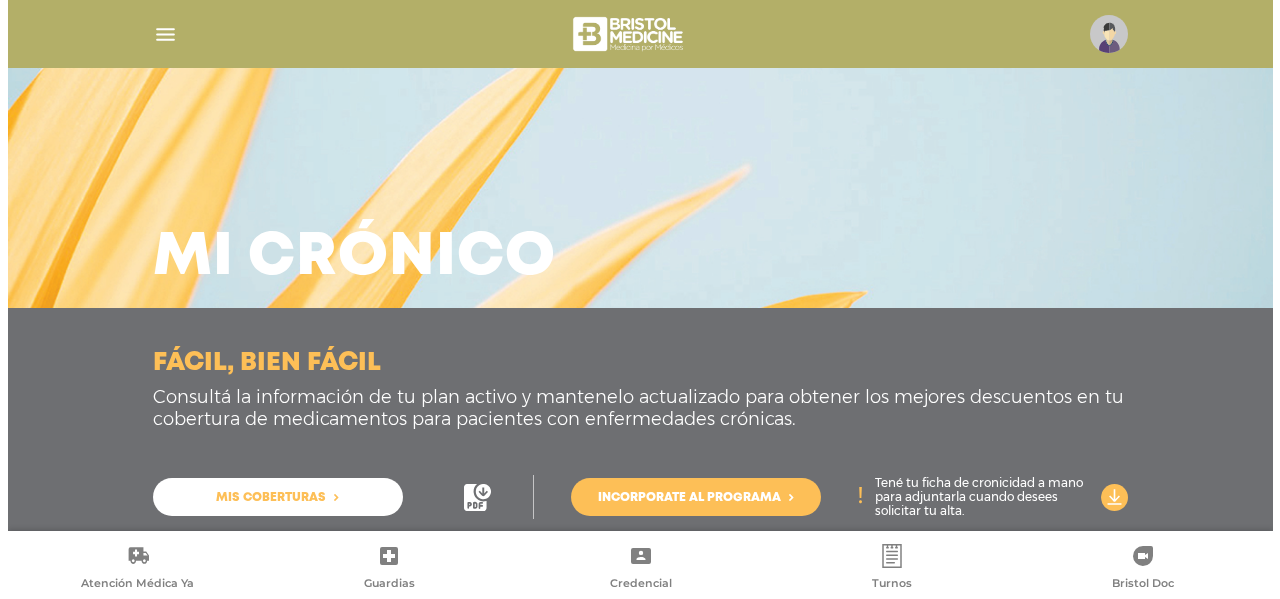 scroll, scrollTop: 41, scrollLeft: 0, axis: vertical 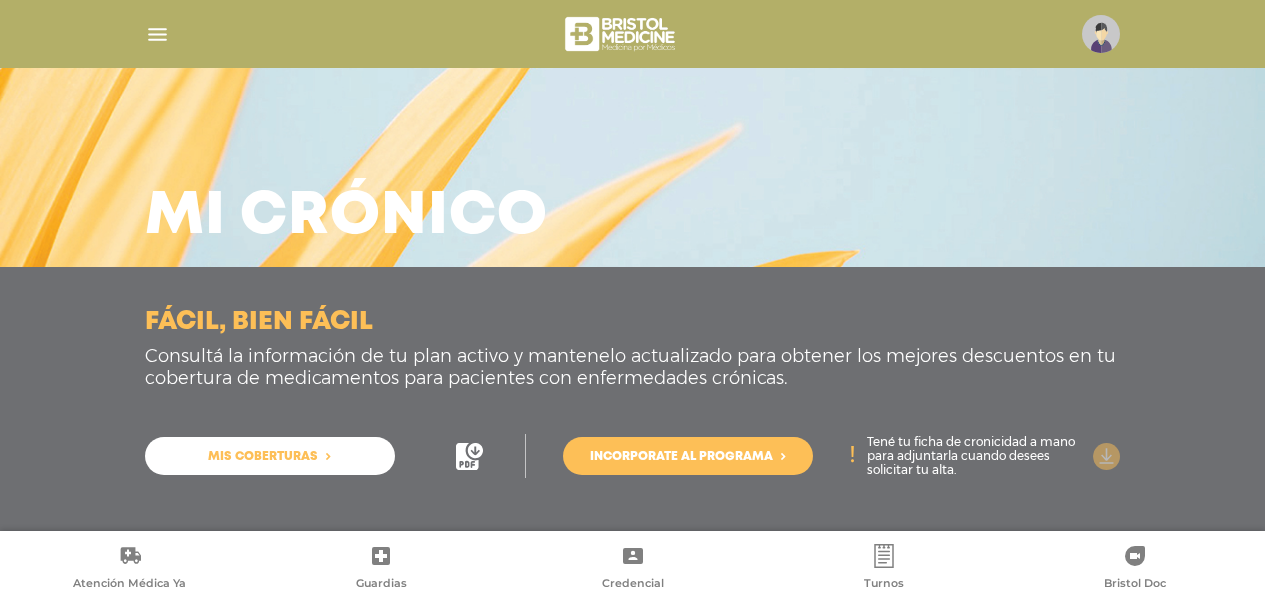 click at bounding box center [1106, 456] 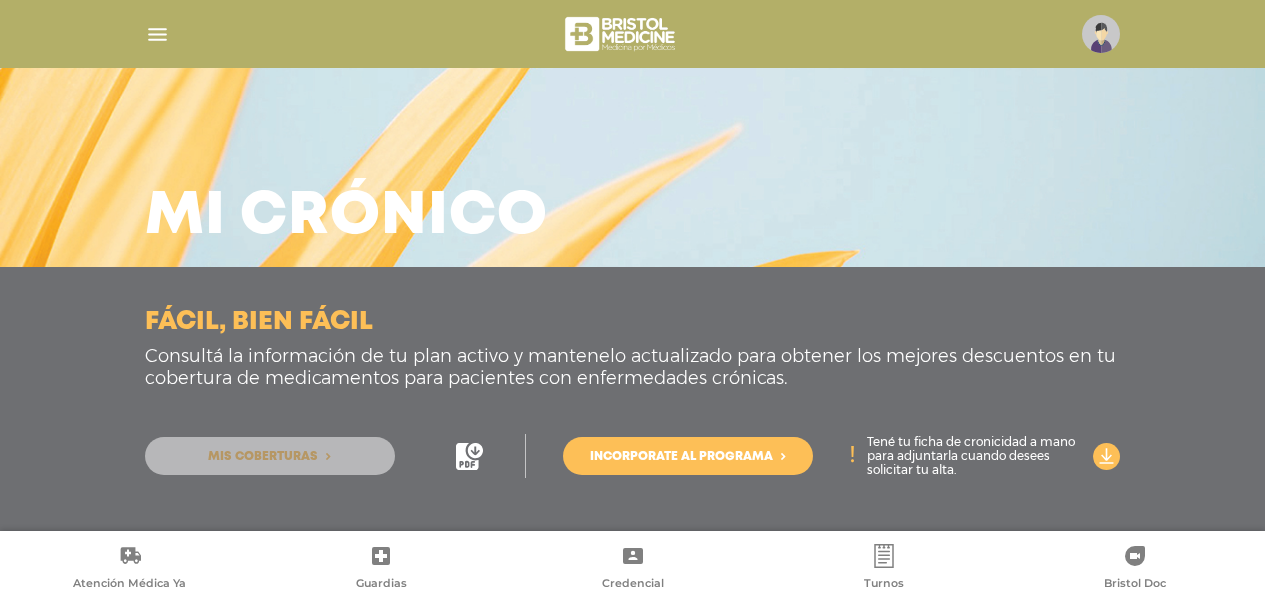 click on "Mis coberturas" at bounding box center [263, 457] 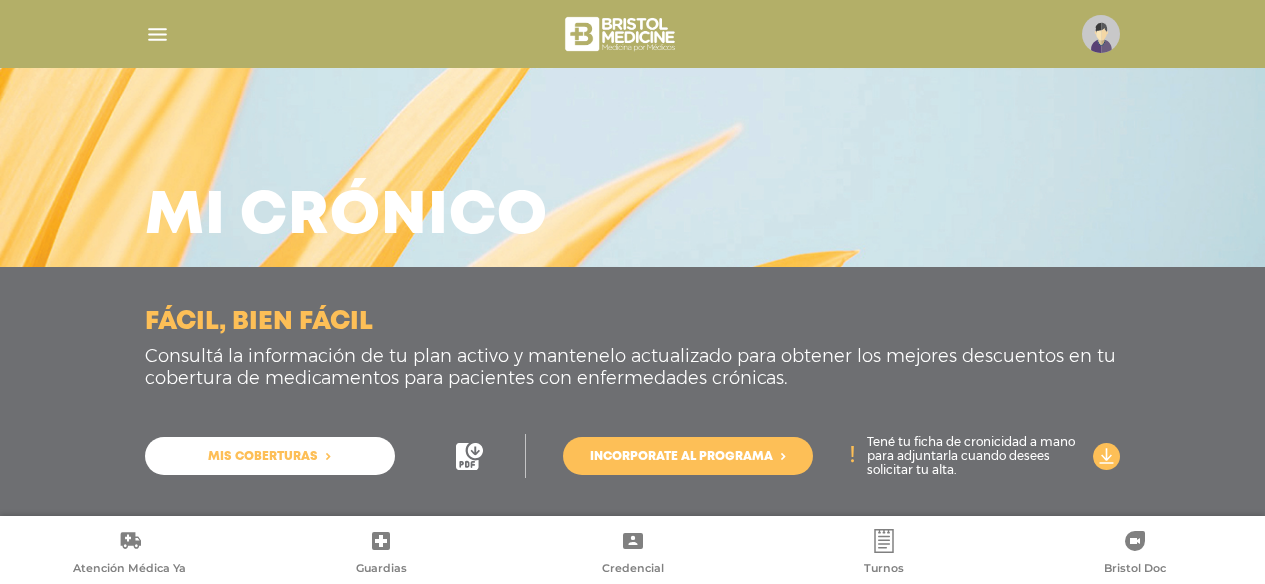 click at bounding box center [633, 34] 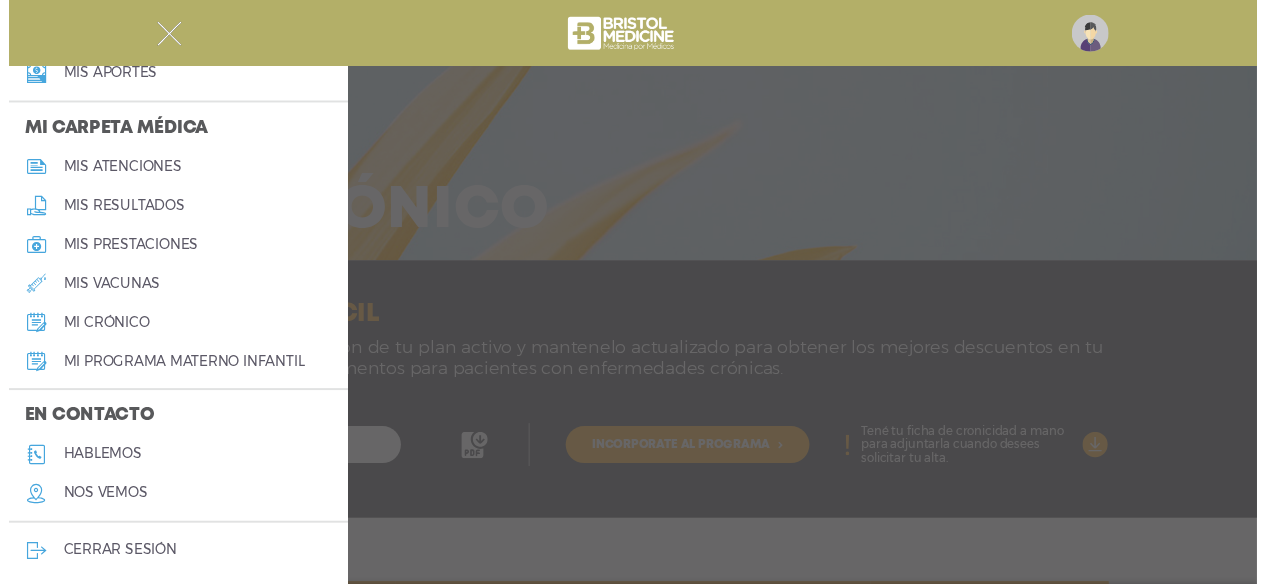 scroll, scrollTop: 904, scrollLeft: 0, axis: vertical 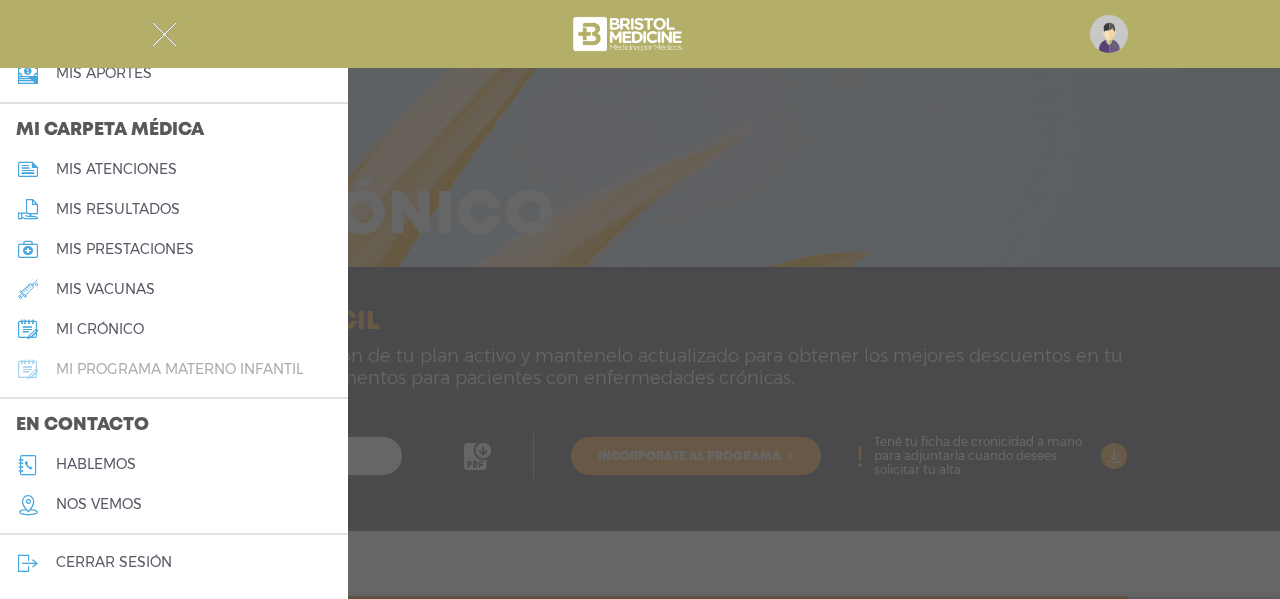click on "mi programa materno infantil" at bounding box center (179, 369) 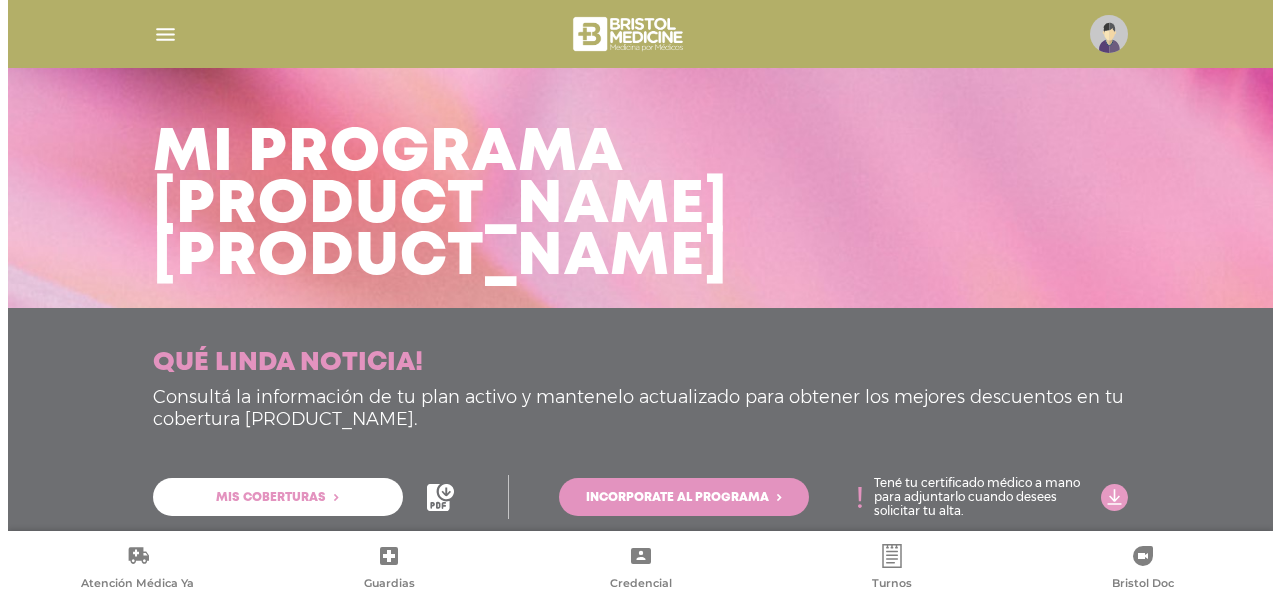 scroll, scrollTop: 41, scrollLeft: 0, axis: vertical 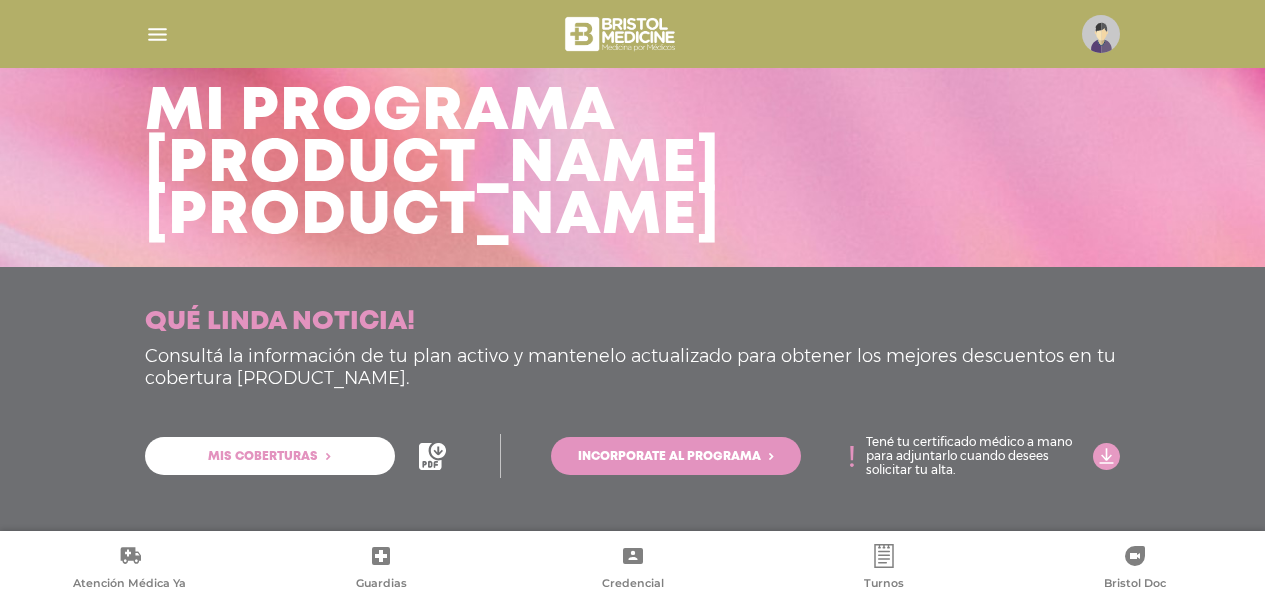 click at bounding box center [157, 34] 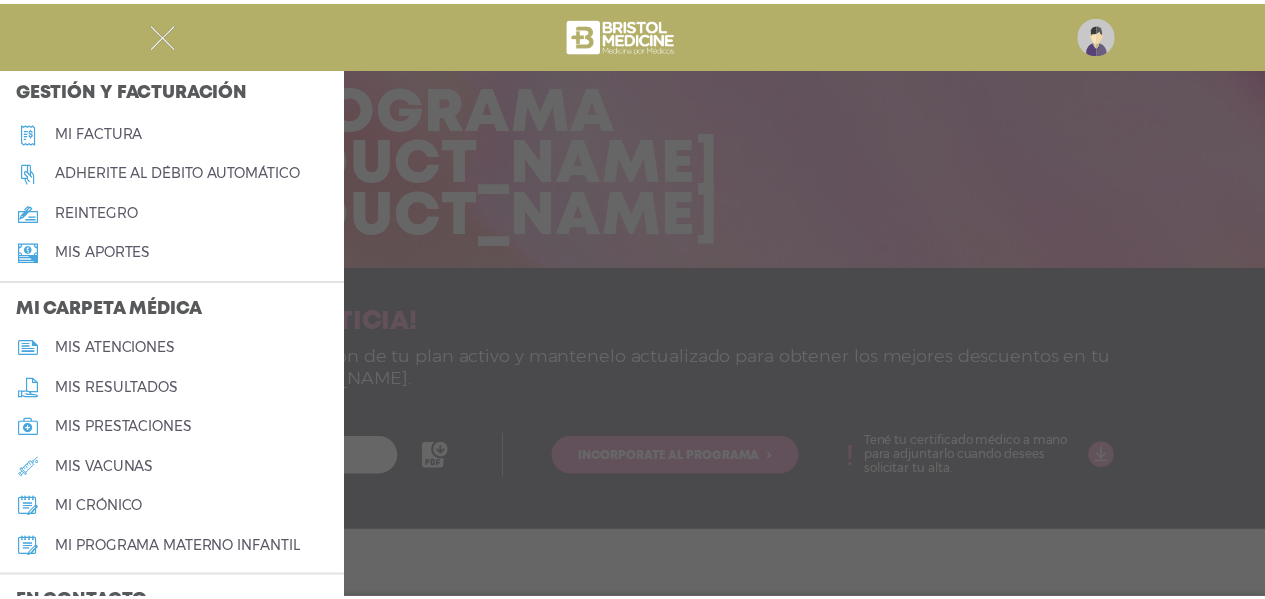 scroll, scrollTop: 704, scrollLeft: 0, axis: vertical 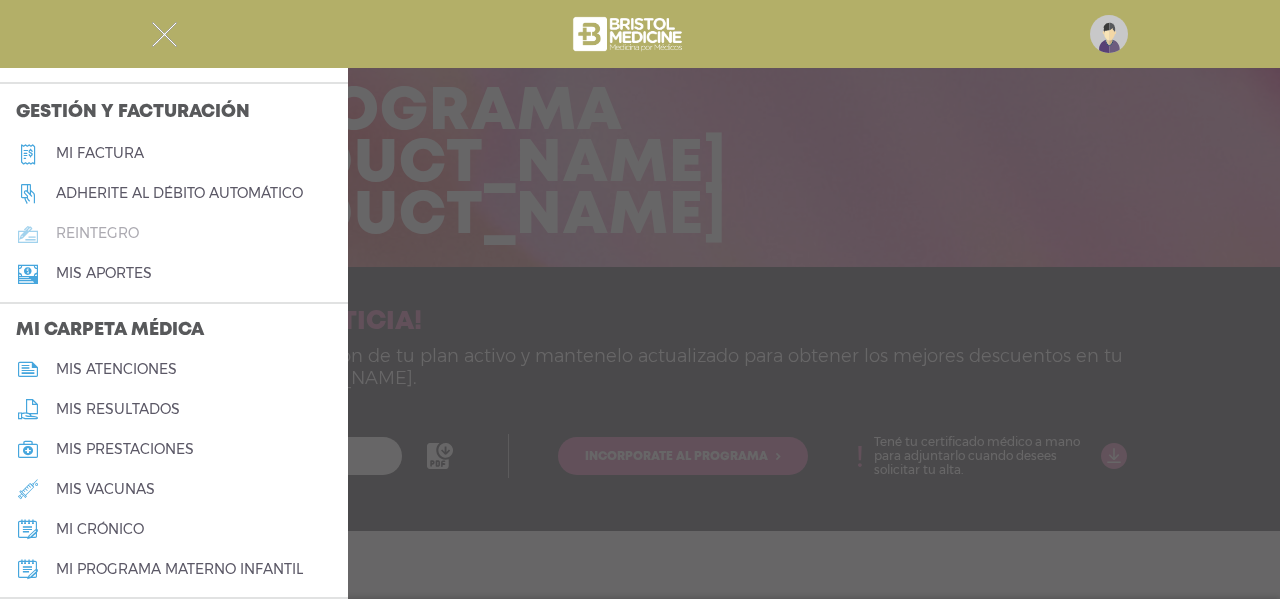 click on "reintegro" at bounding box center [97, 233] 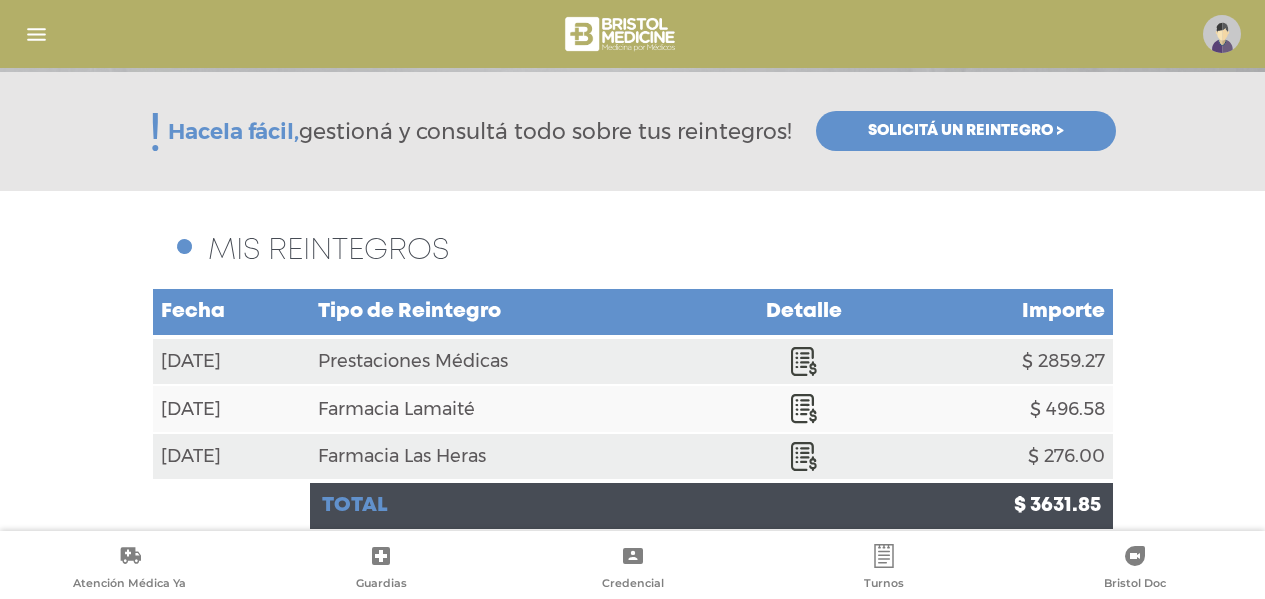 scroll, scrollTop: 260, scrollLeft: 0, axis: vertical 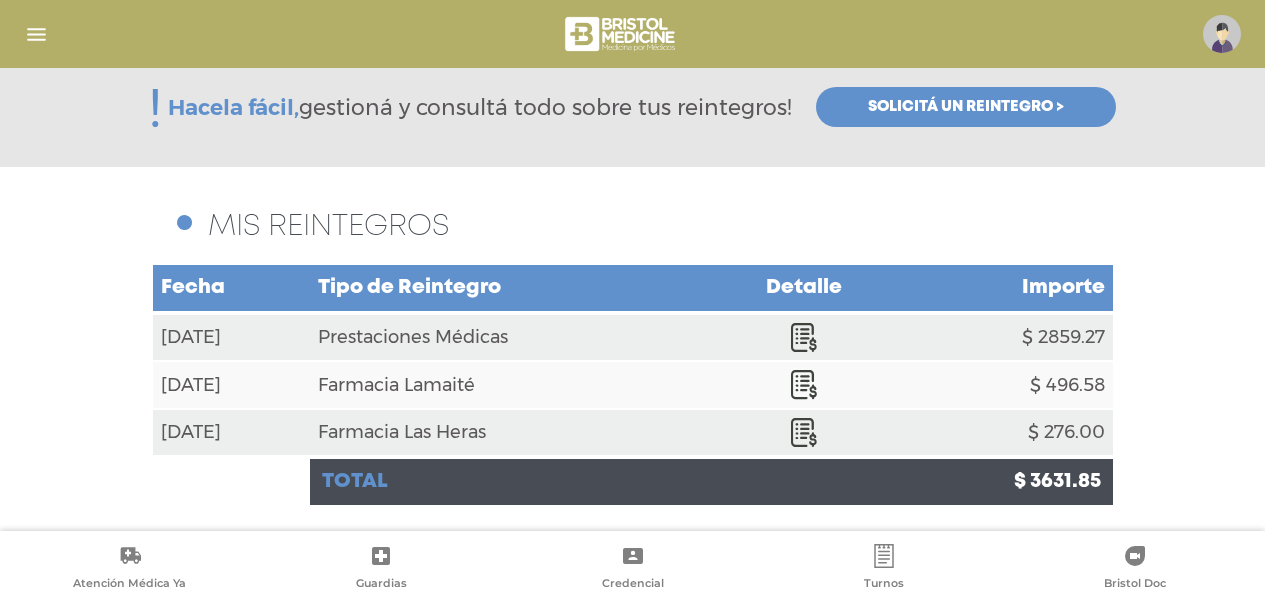click on "$ 2859.27" at bounding box center (1004, 337) 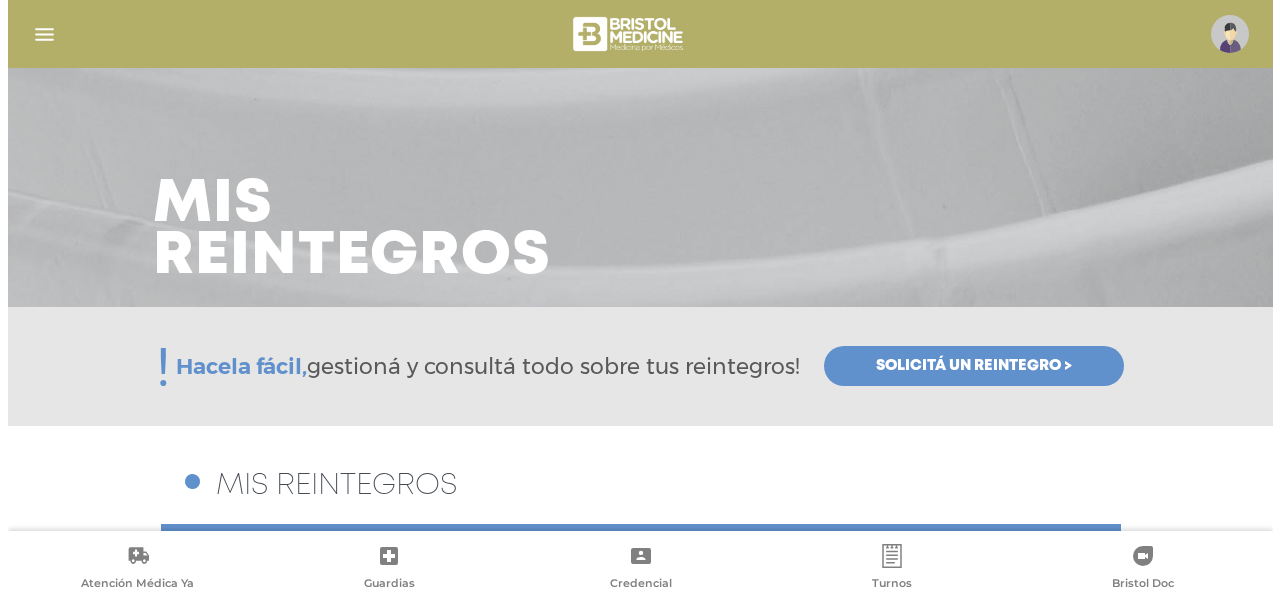scroll, scrollTop: 0, scrollLeft: 0, axis: both 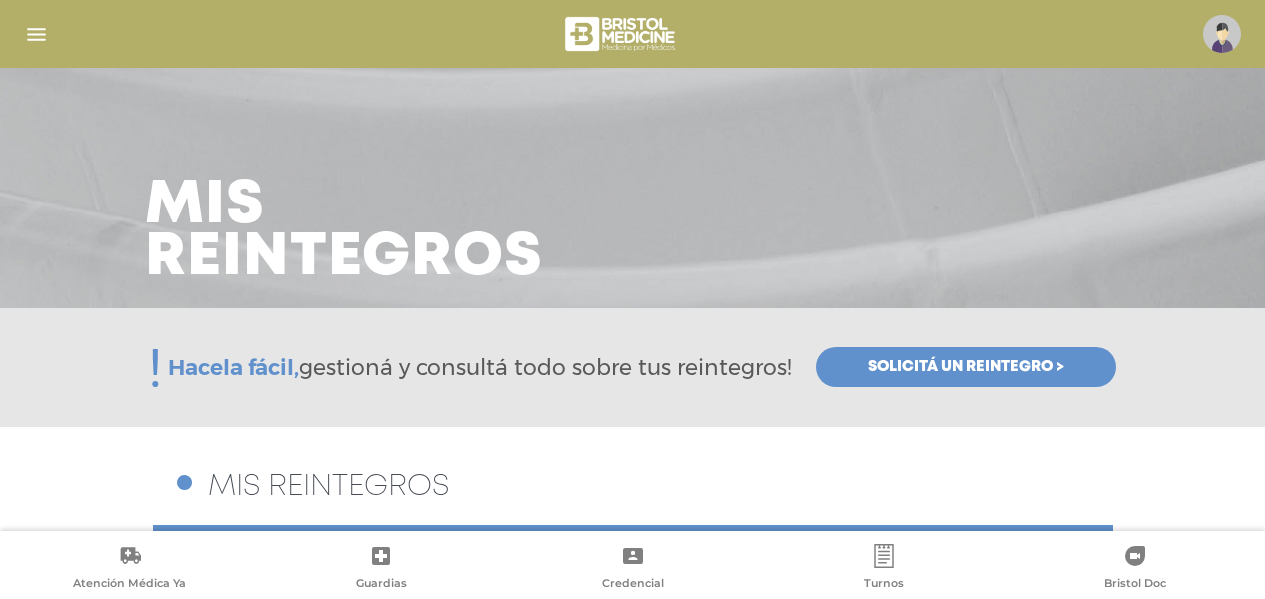 click at bounding box center (36, 34) 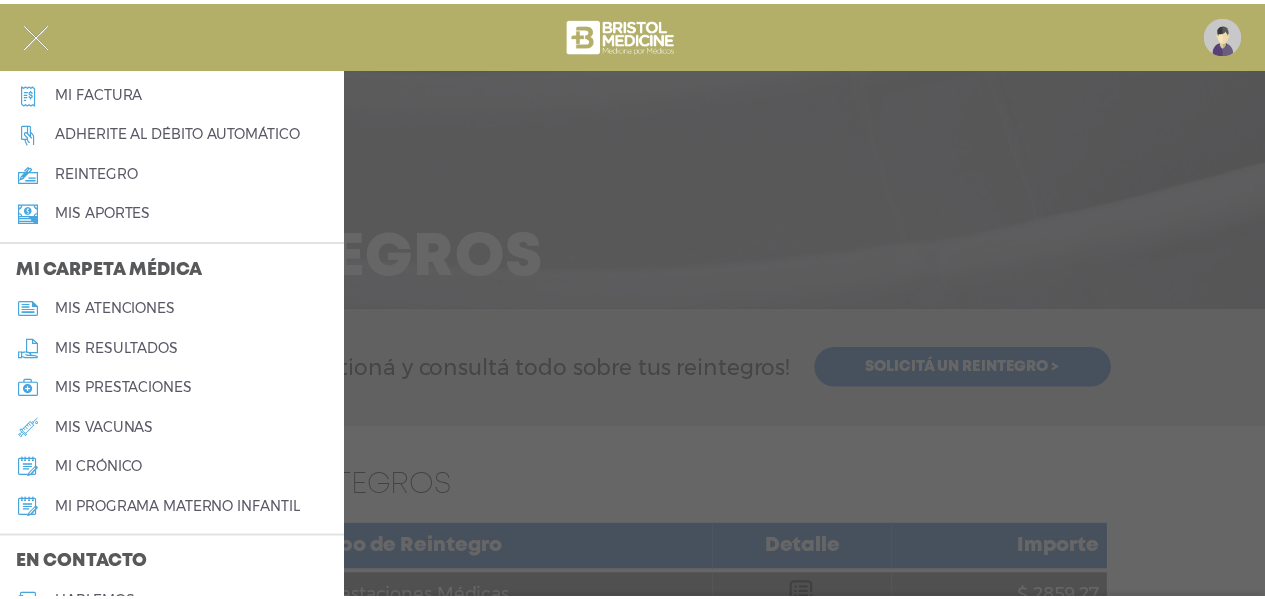 scroll, scrollTop: 800, scrollLeft: 0, axis: vertical 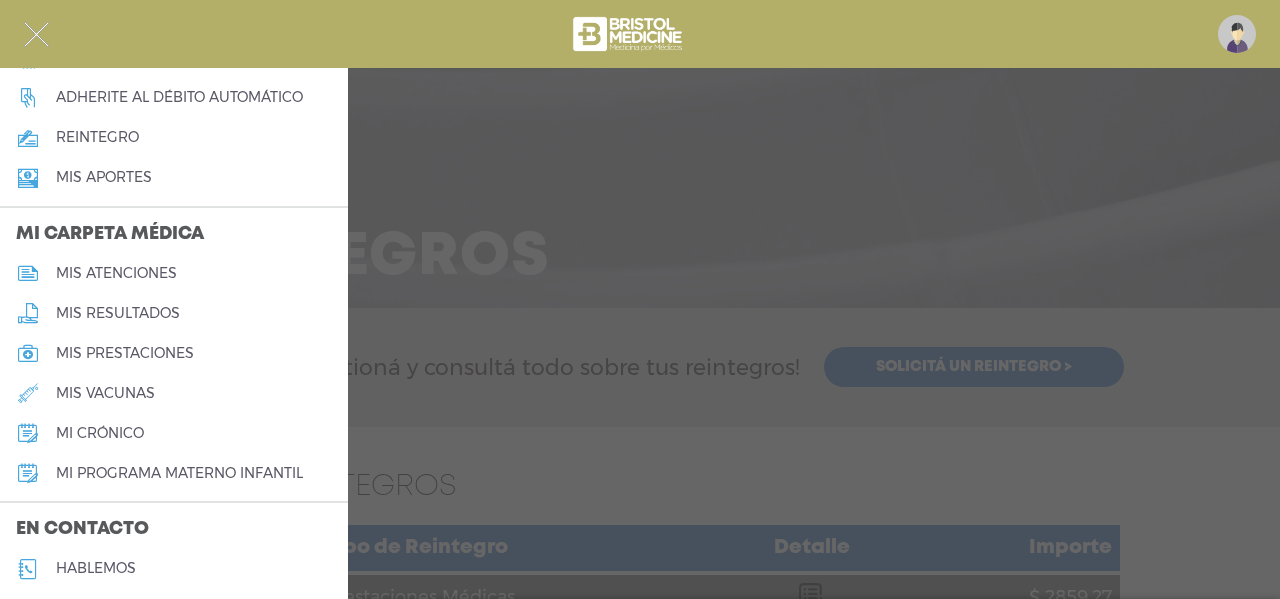 click on "mis prestaciones" at bounding box center (125, 353) 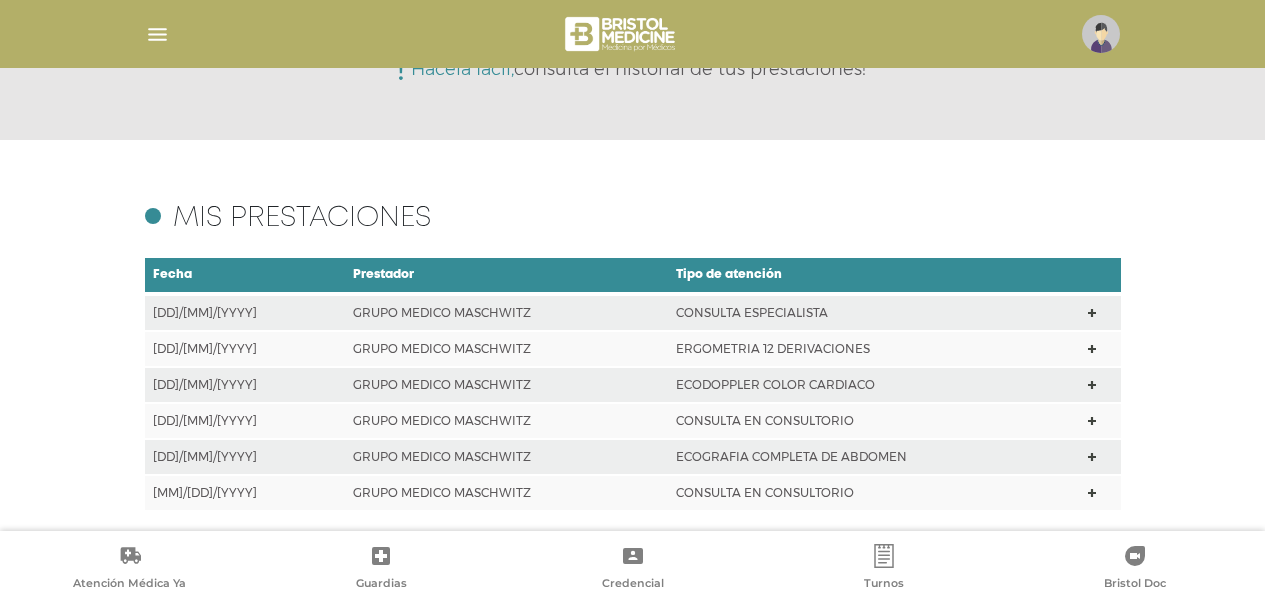 scroll, scrollTop: 274, scrollLeft: 0, axis: vertical 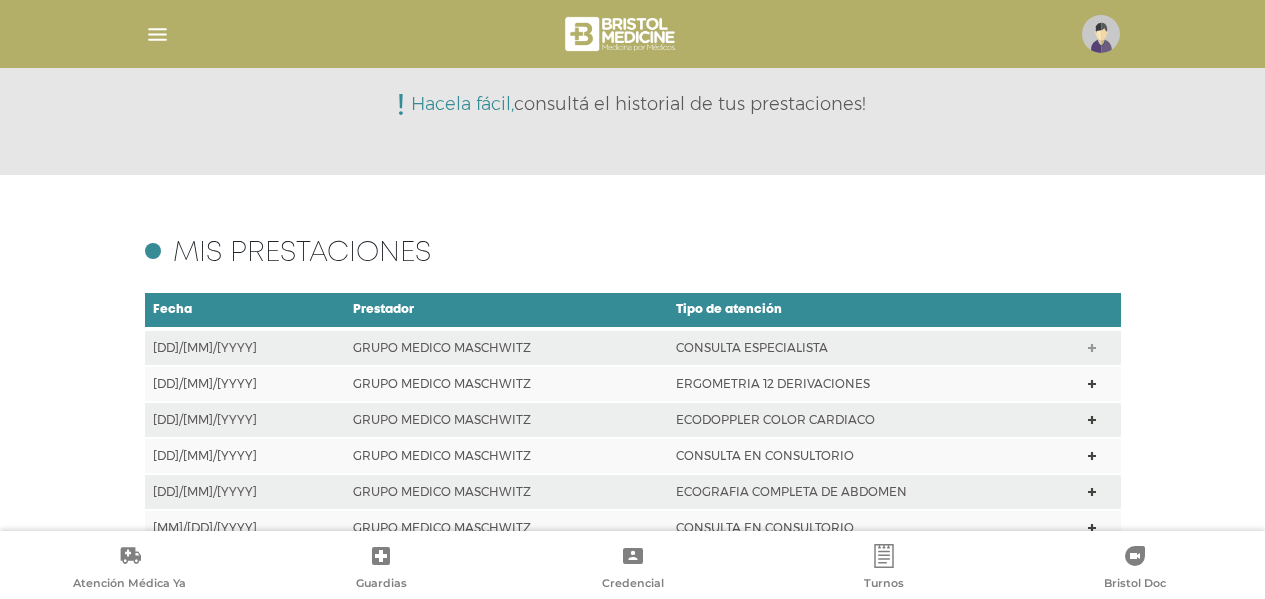 click at bounding box center [1100, 347] 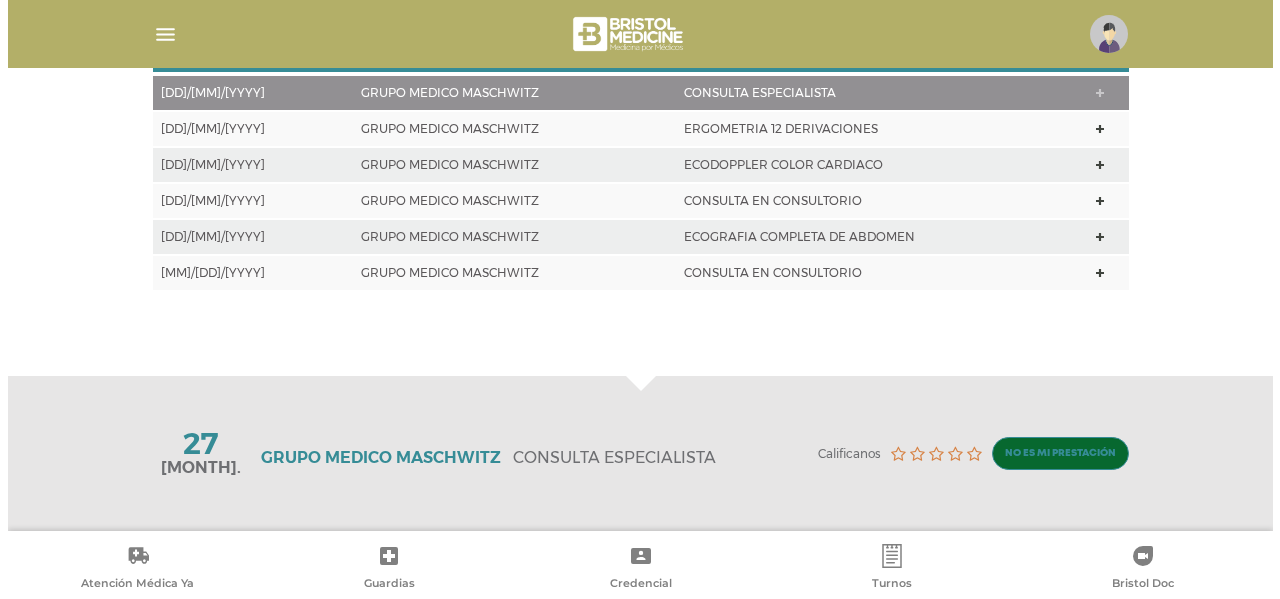 scroll, scrollTop: 530, scrollLeft: 0, axis: vertical 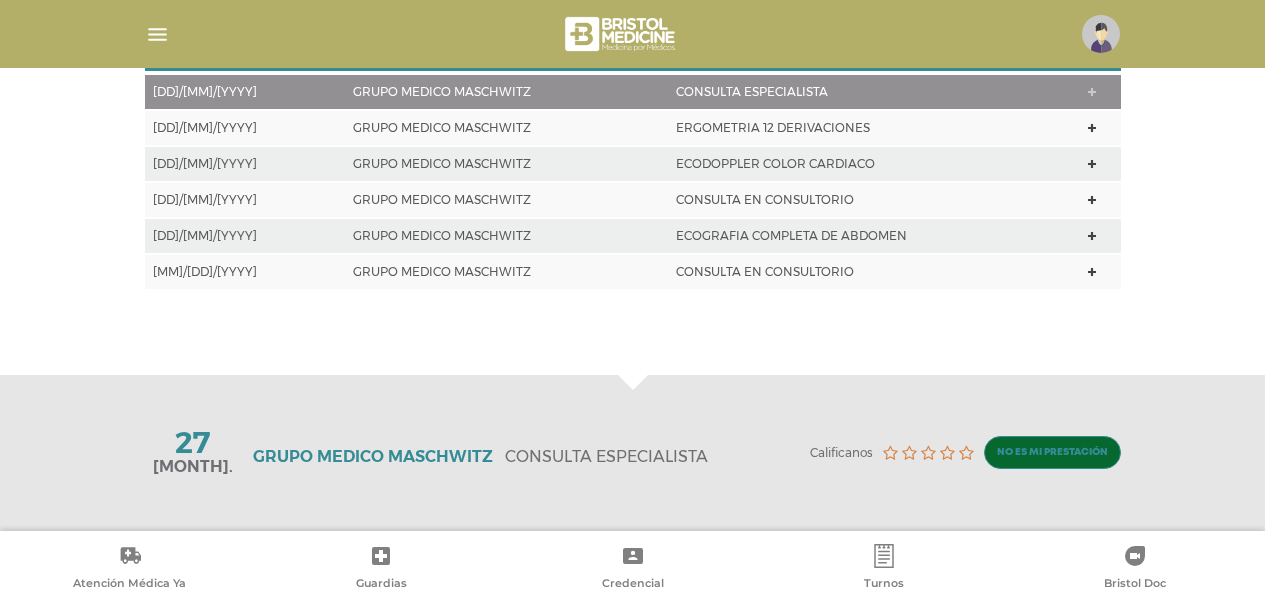 click at bounding box center (1101, 34) 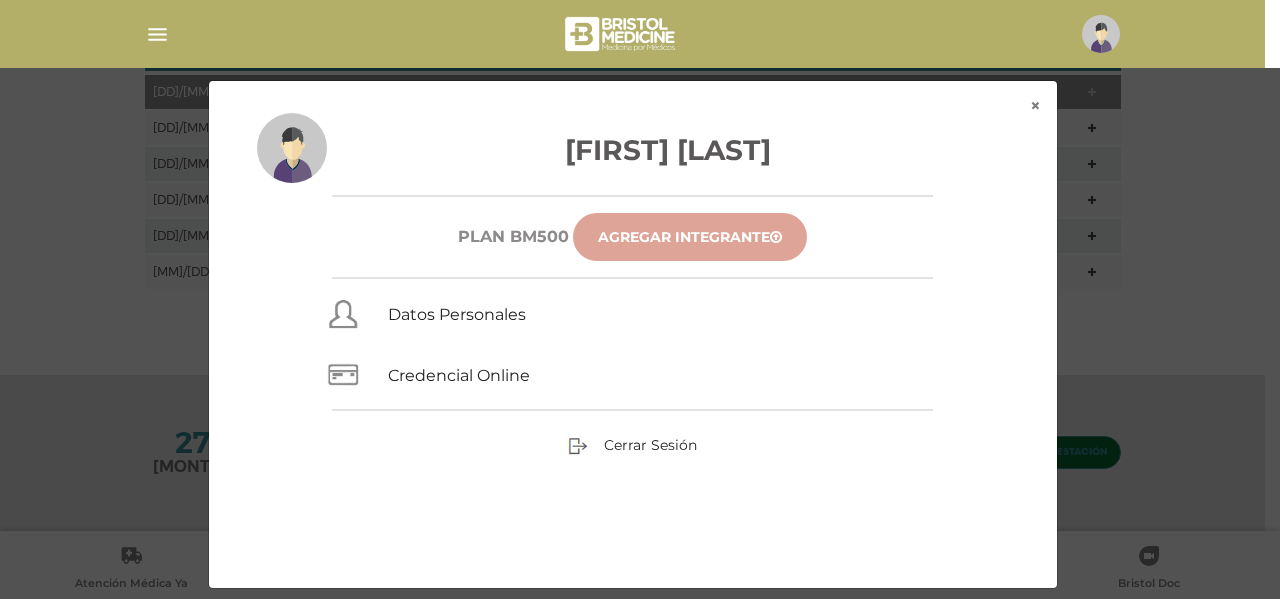 click on "Agregar Integrante" at bounding box center (690, 237) 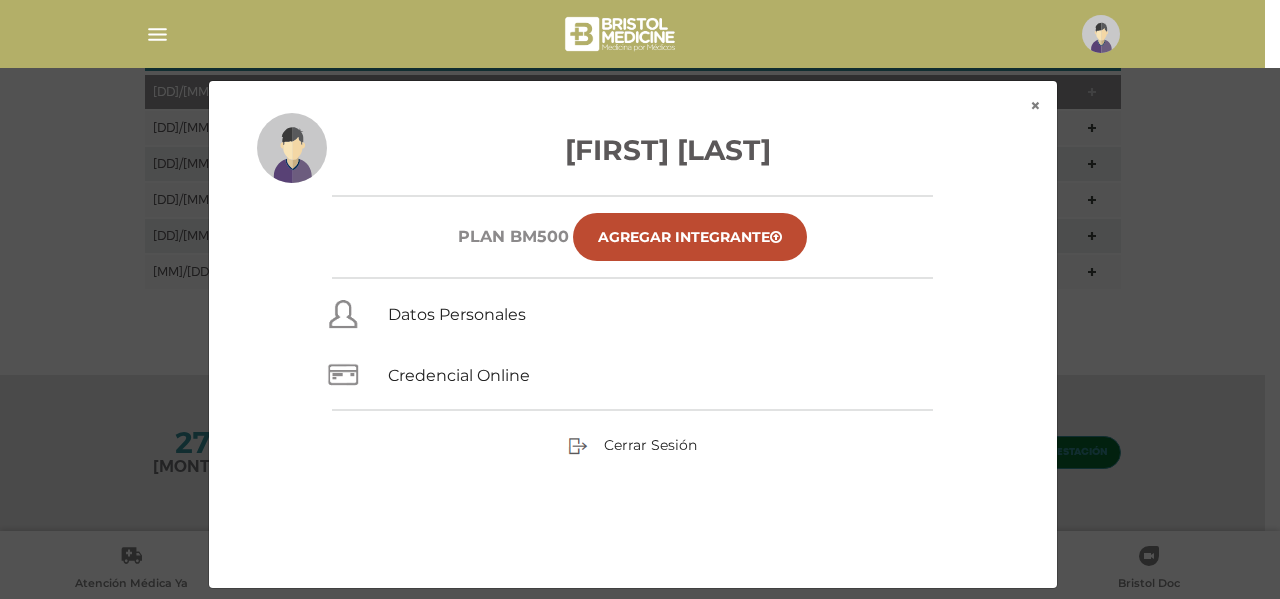 click at bounding box center [1097, 34] 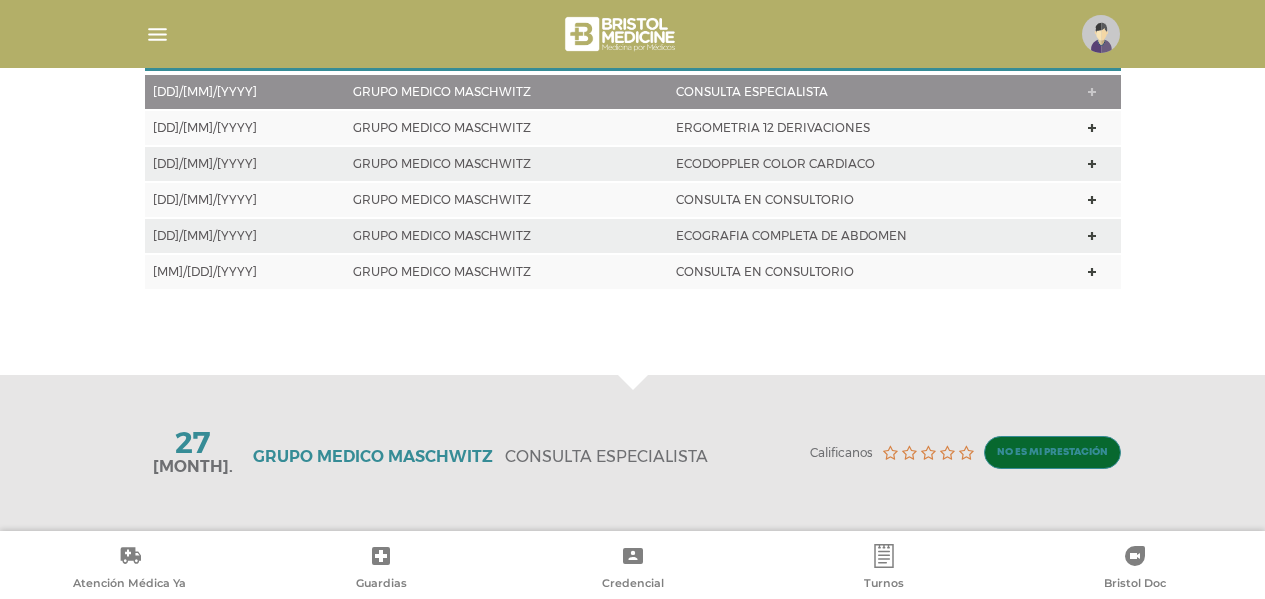 click at bounding box center [1101, 34] 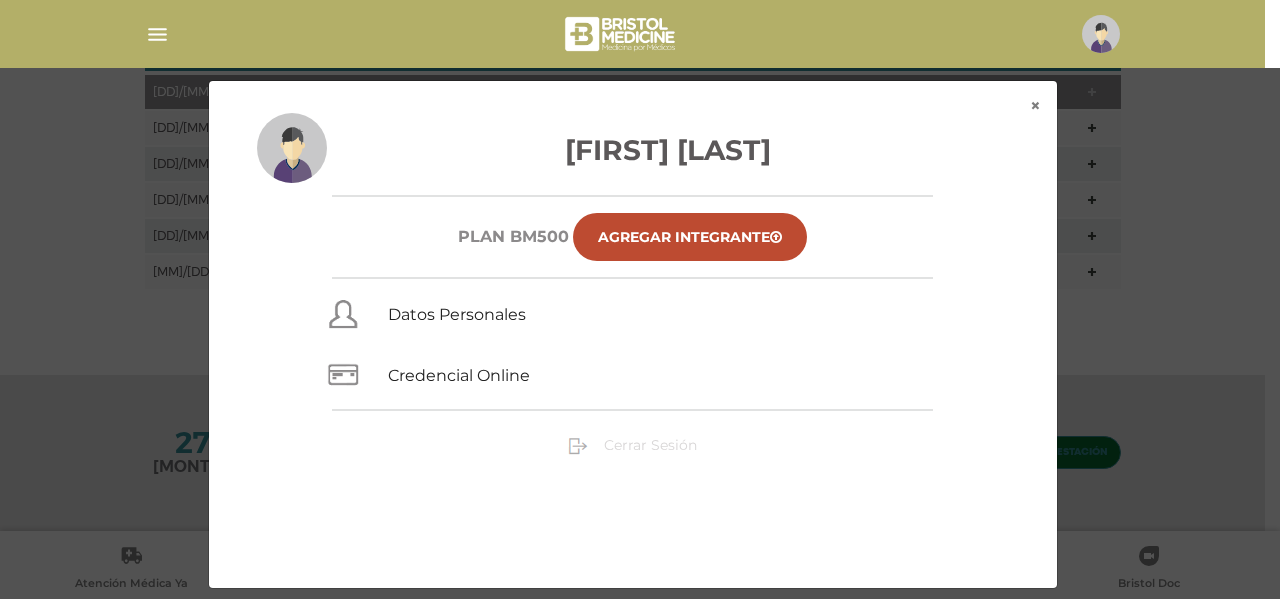 click on "Cerrar Sesión" at bounding box center (650, 445) 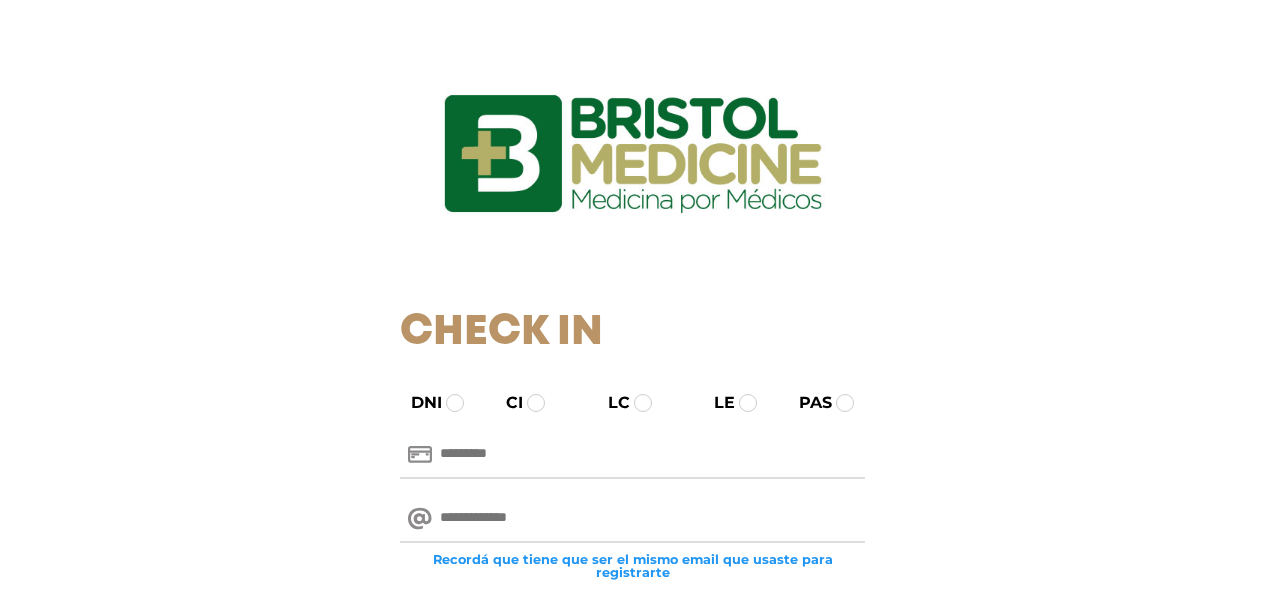 scroll, scrollTop: 0, scrollLeft: 0, axis: both 